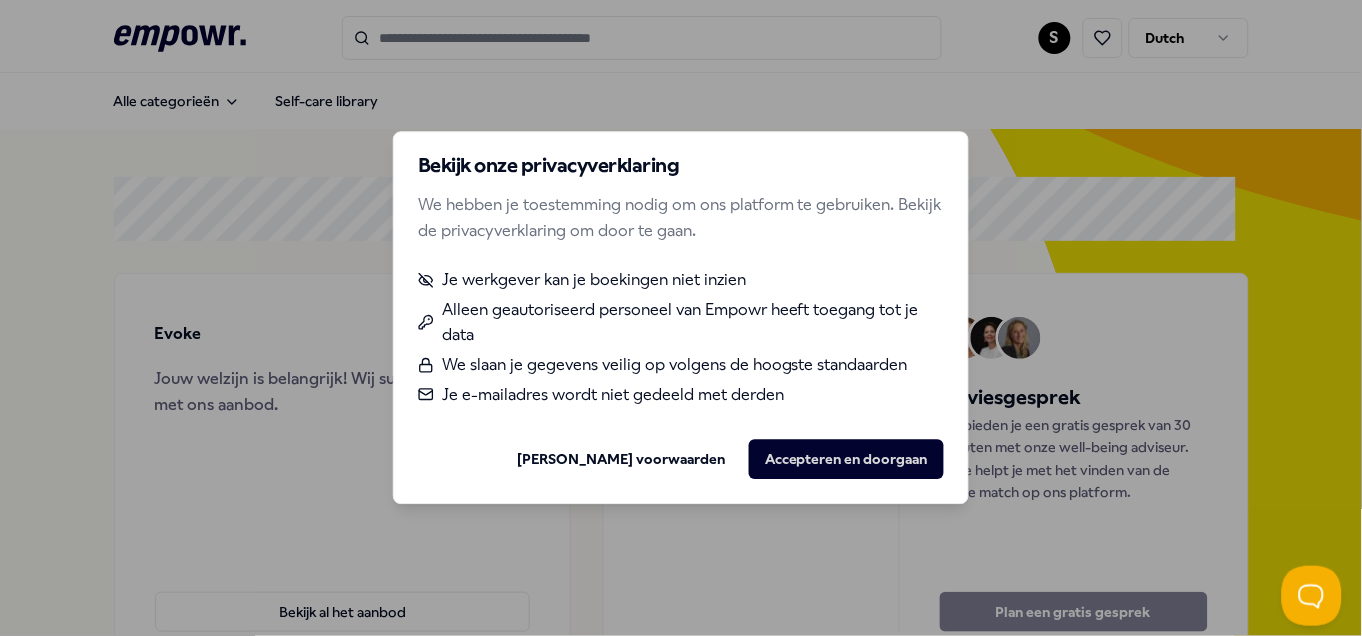 scroll, scrollTop: 0, scrollLeft: 0, axis: both 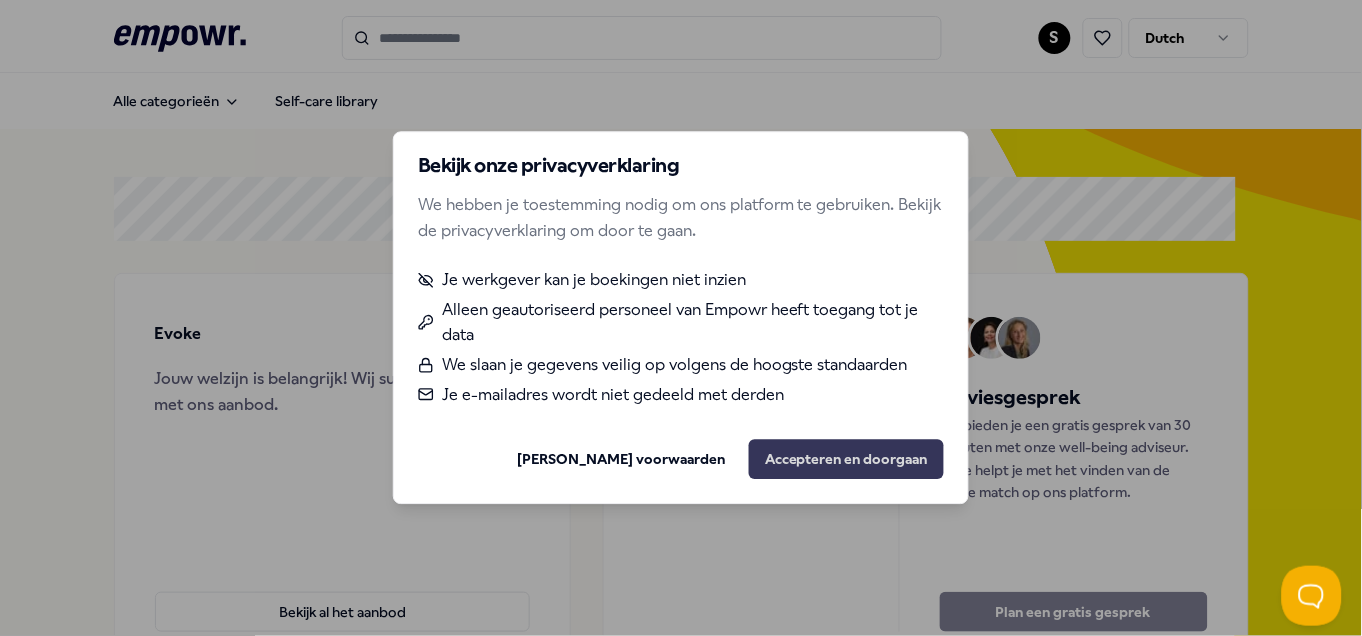 click on "Accepteren en doorgaan" at bounding box center [846, 460] 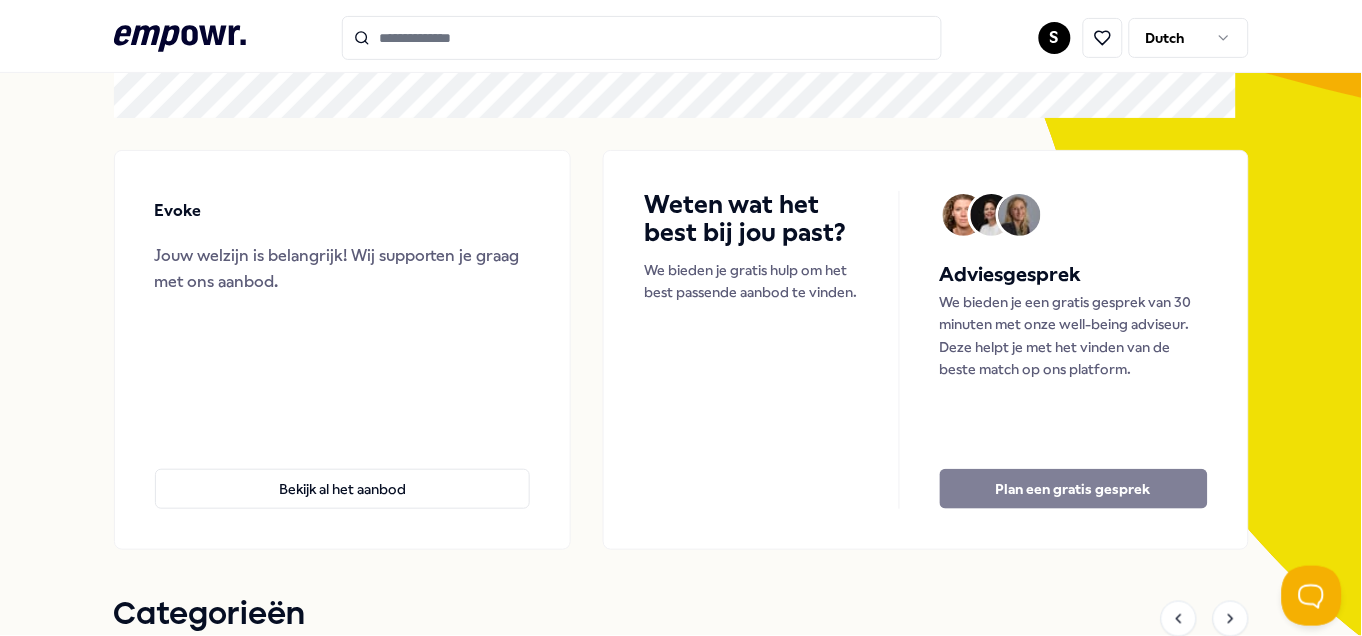 scroll, scrollTop: 124, scrollLeft: 0, axis: vertical 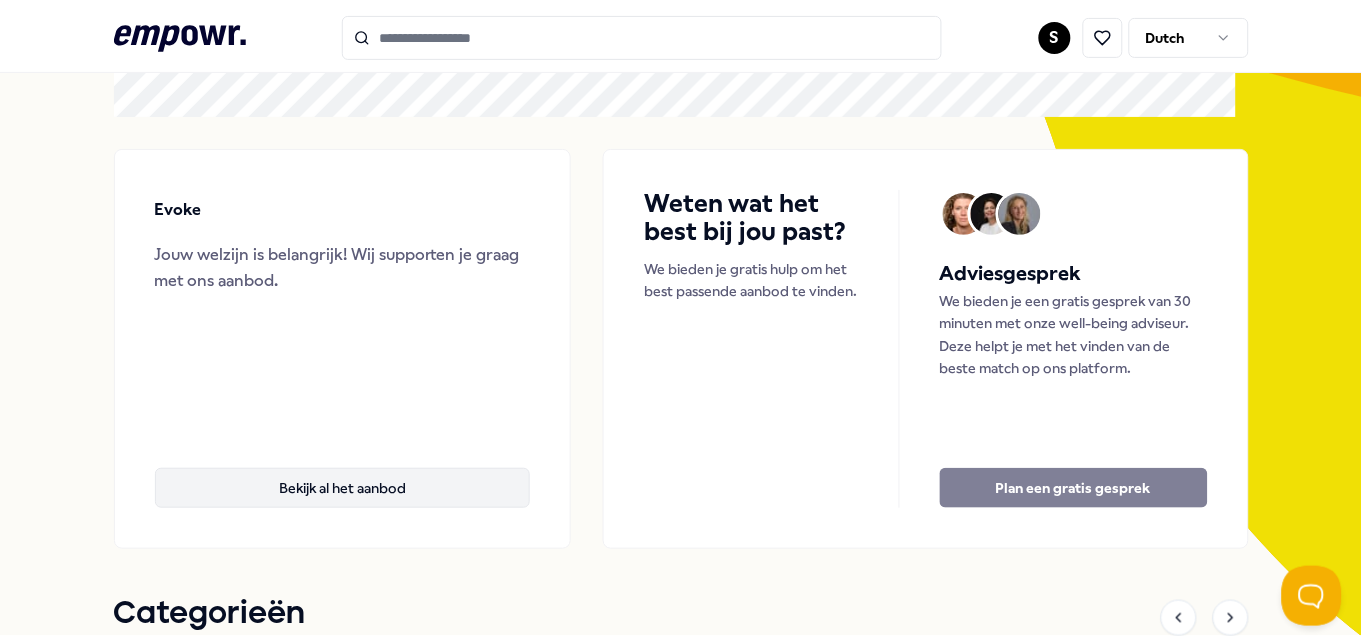 click on "Bekijk al het aanbod" at bounding box center [343, 488] 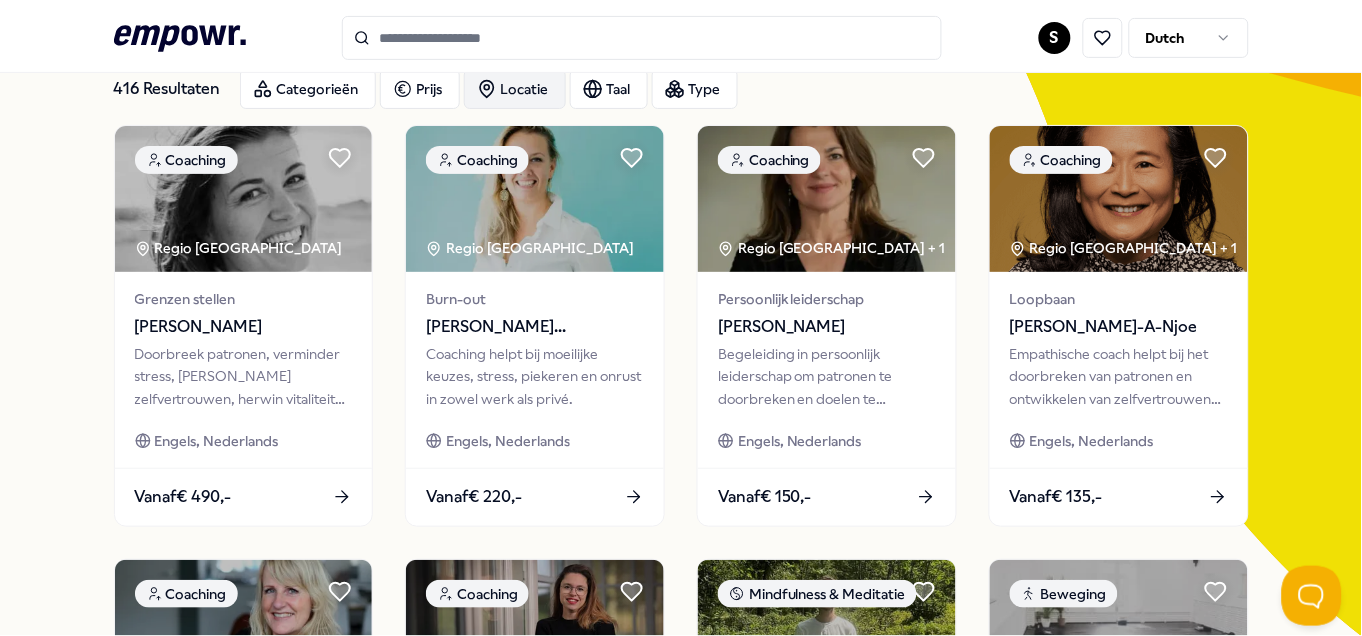 click on "Locatie" at bounding box center (515, 89) 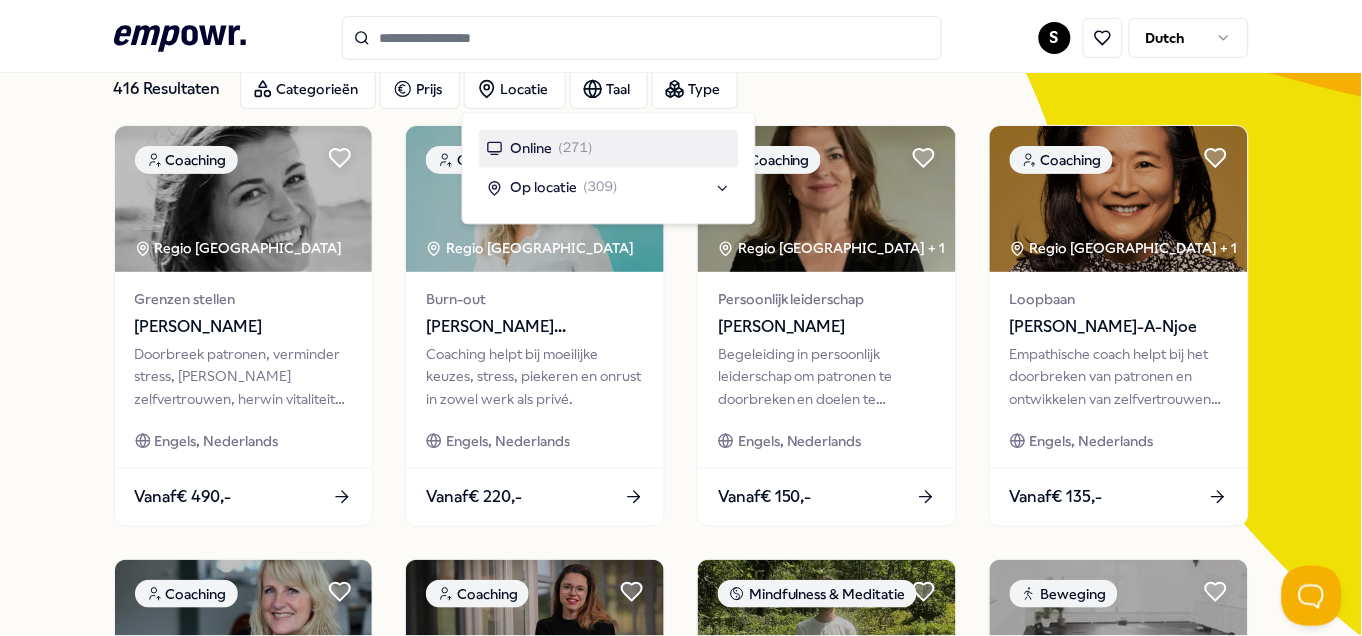 click on "Online  ( 271 )" at bounding box center [609, 149] 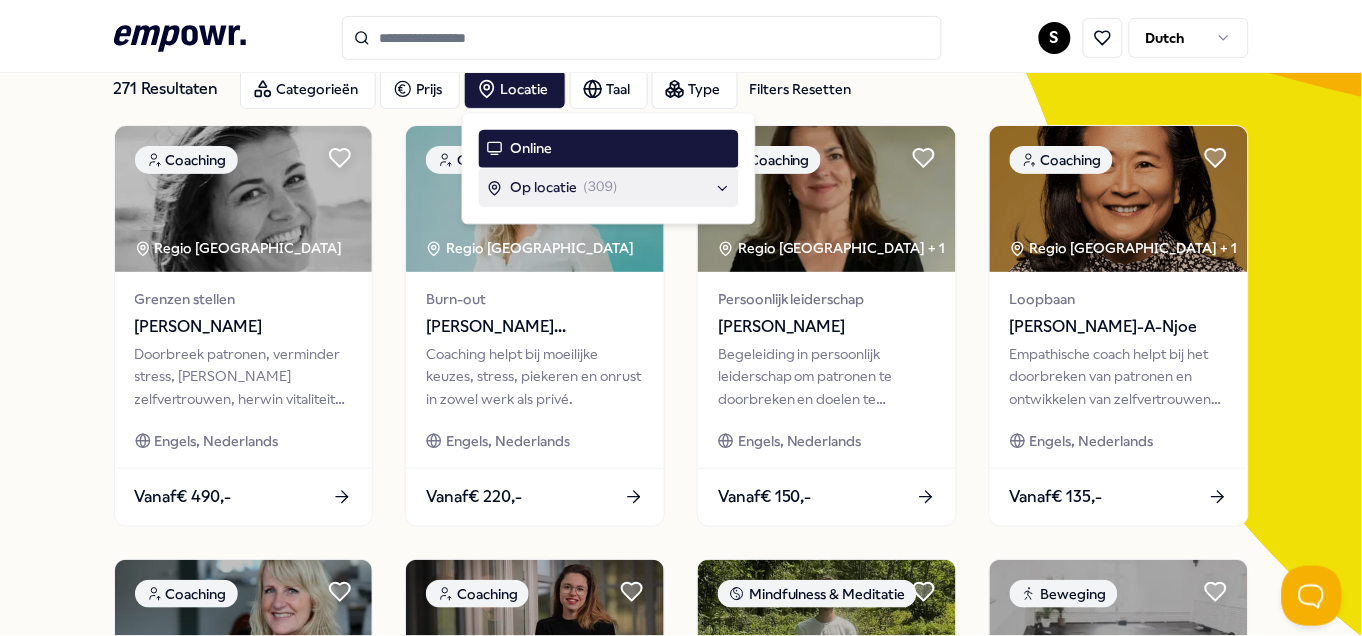 click on ".empowr-logo_svg__cls-1{fill:#03032f} S Dutch Alle categorieën   Self-care library Onze welzijnsexperts helpen je graag met kiezen Plan een gratis gesprek 271 Resultaten Filters Resetten Categorieën Prijs Locatie Taal Type Filters Resetten Coaching Regio Amsterdam    Grenzen stellen [PERSON_NAME] Doorbreek patronen, verminder stress, voel zelfvertrouwen, herwin vitaliteit en
kies voor jezelf met deze coaching. Engels, Nederlands Vanaf  € 490,- Coaching Regio Utrecht    Burn-out  [PERSON_NAME] Coaching helpt bij moeilijke keuzes, stress, piekeren en onrust in zowel werk
als privé. [PERSON_NAME], Nederlands Vanaf  € 220,- Coaching Regio  West  NL    + 1 Persoonlijk leiderschap [PERSON_NAME] Begeleiding in persoonlijk leiderschap om patronen te doorbreken en doelen te
bereiken via bewustwording en actie. Engels, Nederlands Vanaf  € 150,- Coaching Regio [GEOGRAPHIC_DATA]    + 1 Loopbaan  [PERSON_NAME]-A-Njoe Engels, Nederlands Vanaf  € 135,- Coaching Regio  [GEOGRAPHIC_DATA]    + 1 Stress Margreet Top Vanaf" at bounding box center (681, 318) 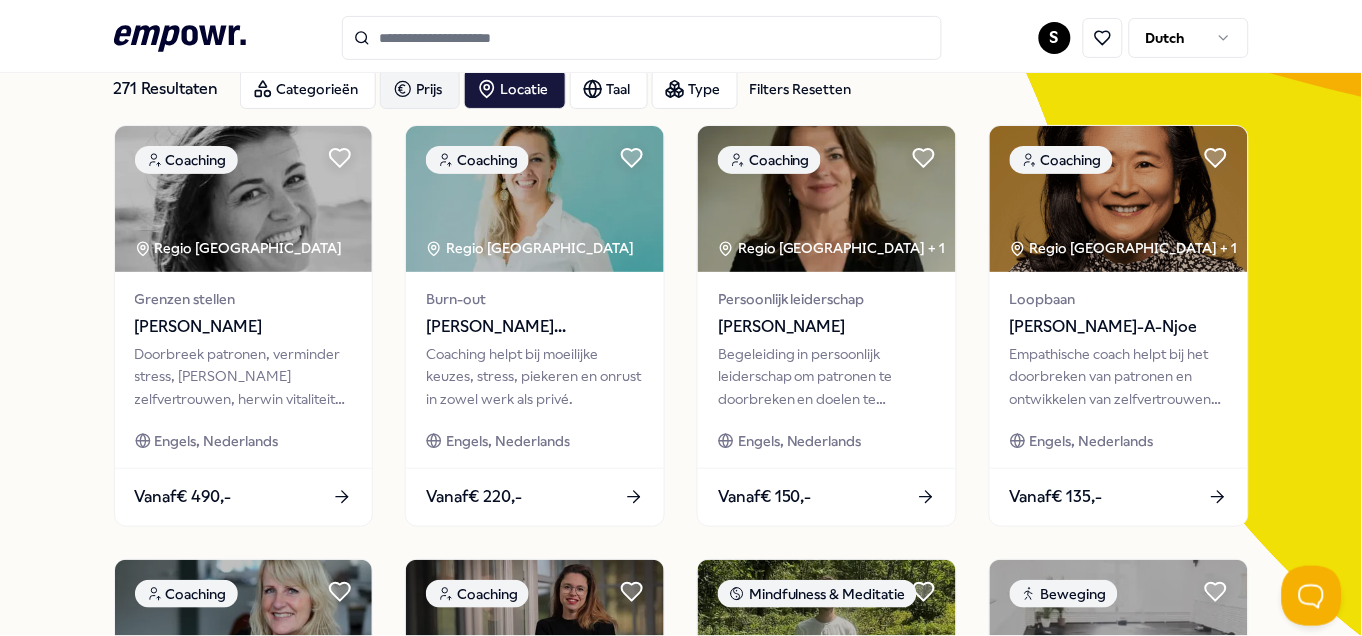 click 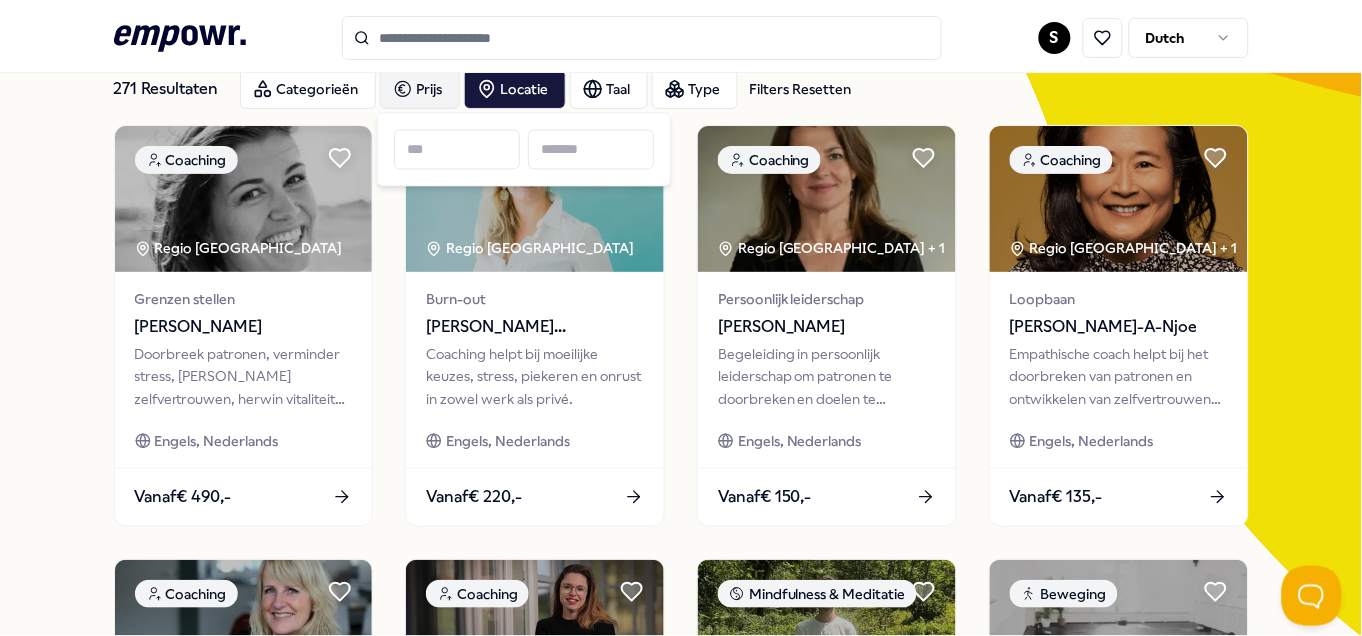 click at bounding box center [457, 150] 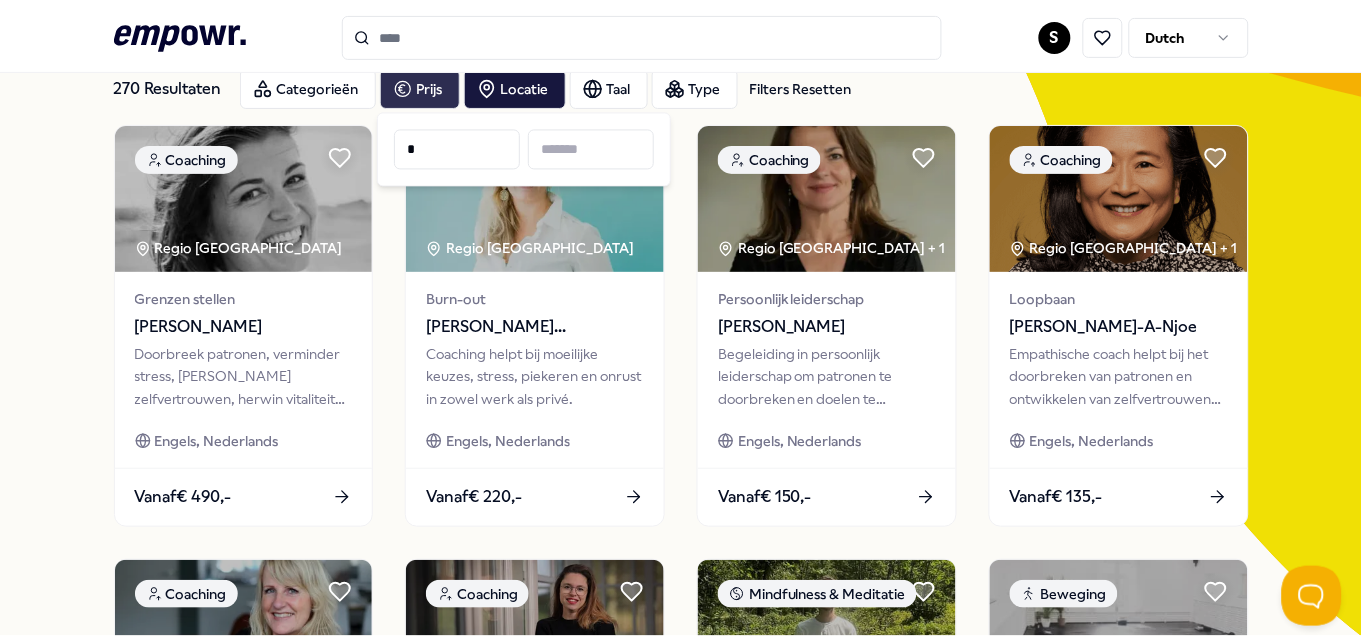 type on "*" 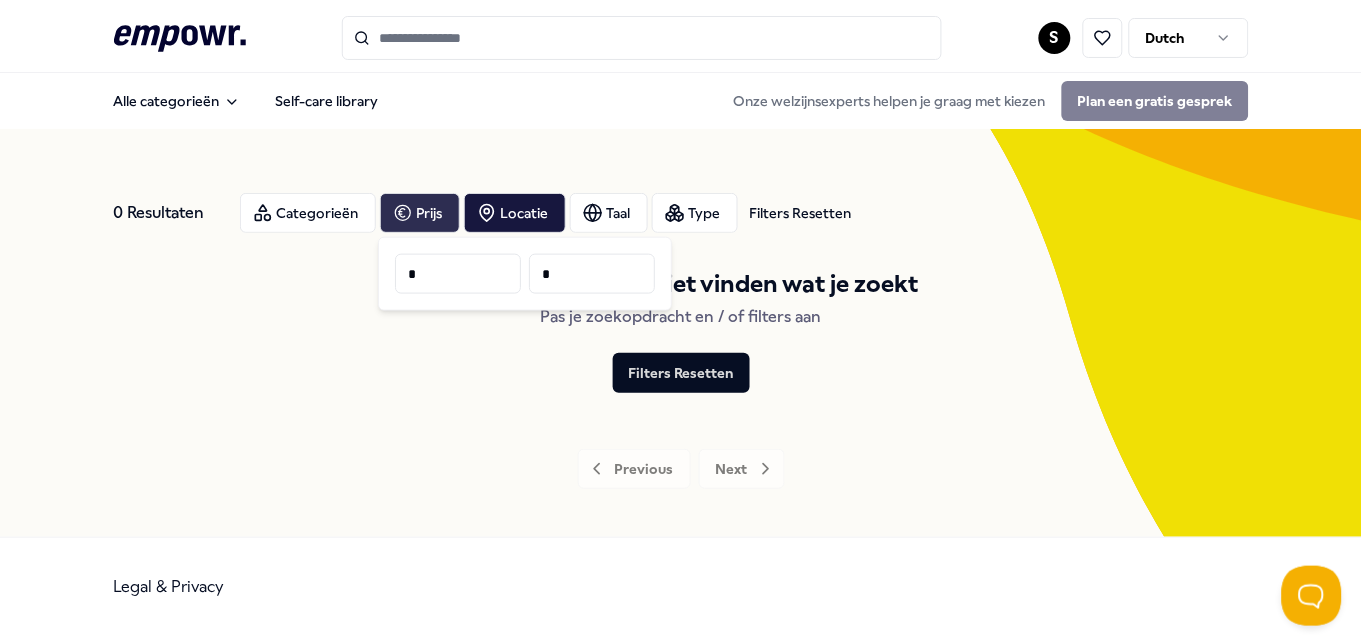 scroll, scrollTop: 0, scrollLeft: 0, axis: both 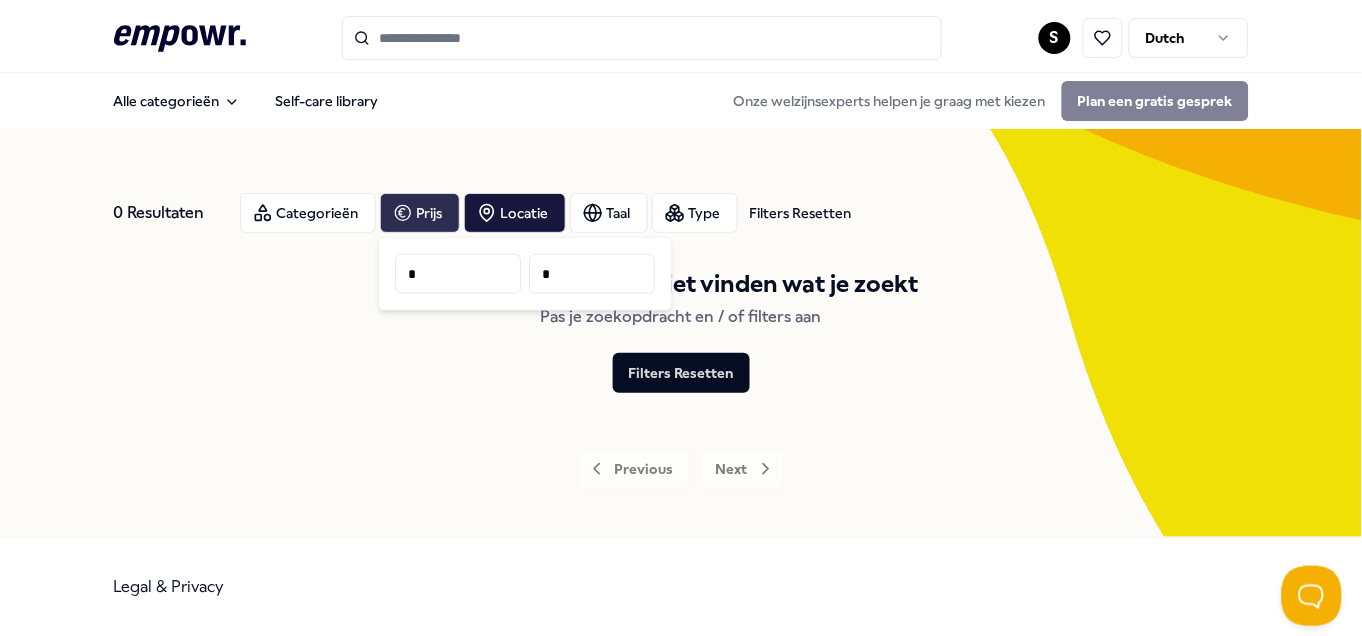 type on "*" 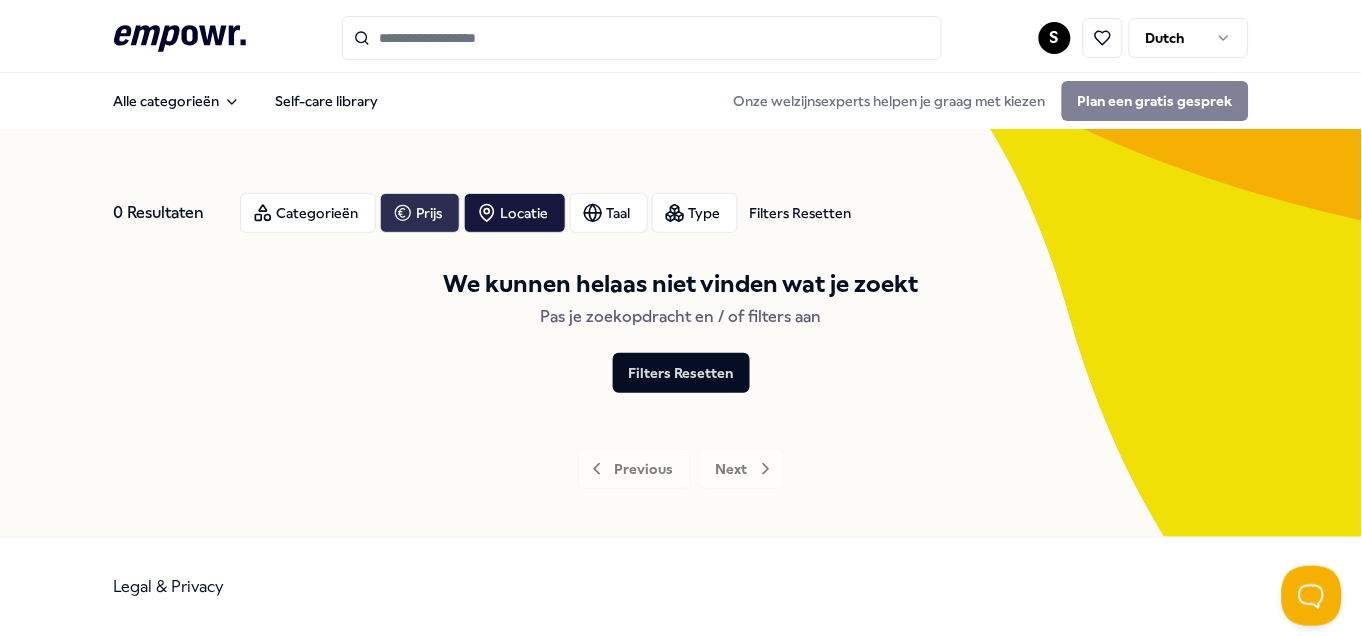 click on ".empowr-logo_svg__cls-1{fill:#03032f}" 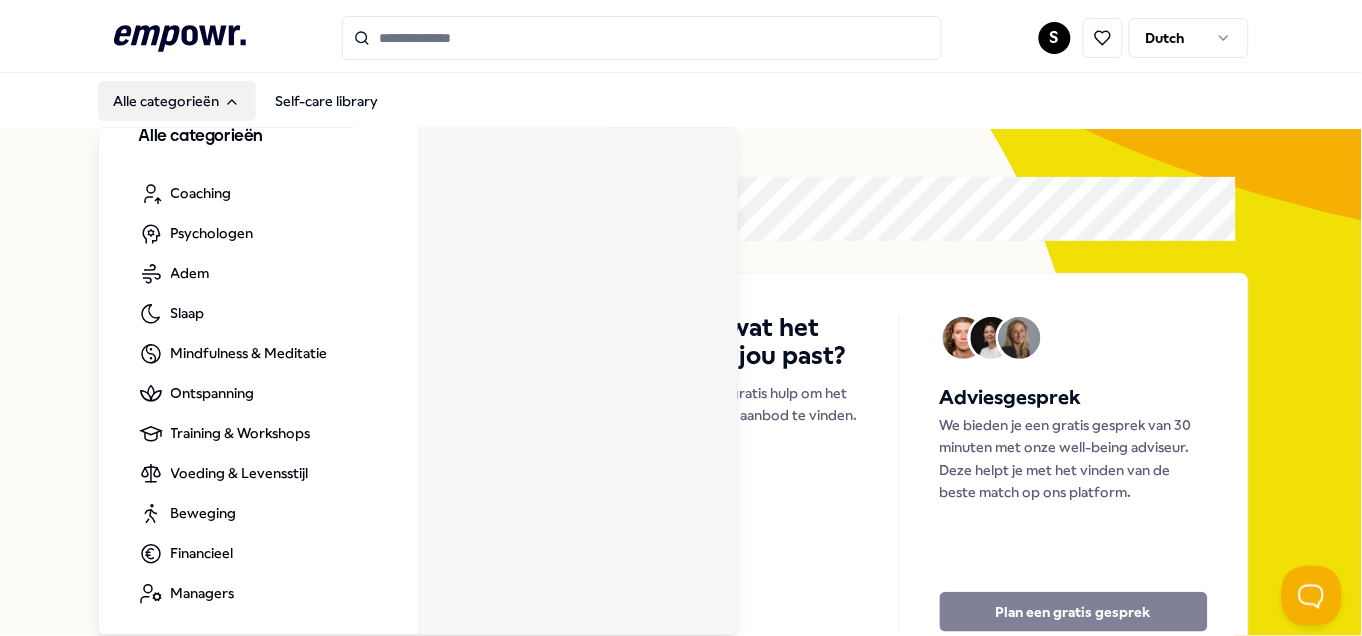 scroll, scrollTop: 22, scrollLeft: 0, axis: vertical 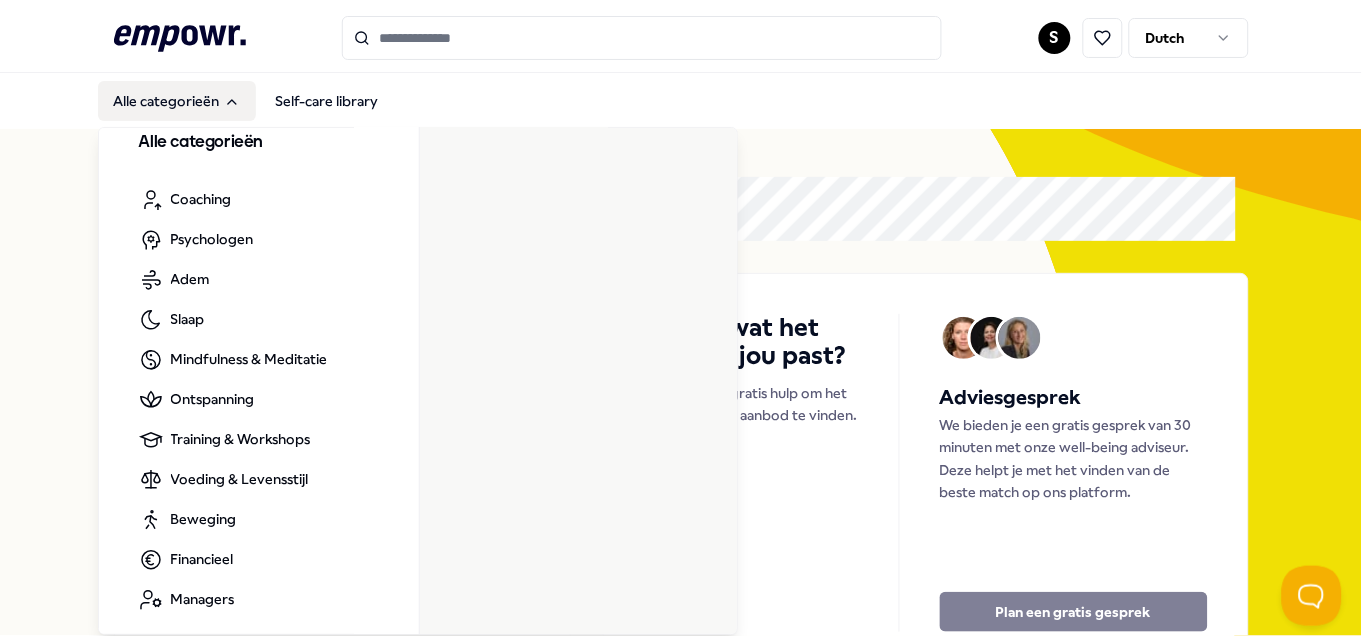 click on "Evoke Jouw welzijn is belangrijk! Wij supporten je graag met ons aanbod. Bekijk al het aanbod Weten wat het best bij jou past? We bieden je gratis hulp om het best passende aanbod te vinden. Adviesgesprek We bieden je een gratis gesprek van 30 minuten met onze well-being adviseur. Deze helpt je met het vinden van de beste match op ons platform. Plan een gratis gesprek Categorieën Coaching Psychologen Adem Slaap Mindfulness & Meditatie Ontspanning Training & Workshops Voeding & Levensstijl Beweging Financieel Managers Coaching Psychologen Adem Slaap Mindfulness & Meditatie Ontspanning Training & Workshops Voeding & Levensstijl Beweging Financieel Managers Aanbevolen Coaching Regio  [GEOGRAPHIC_DATA]    + 1 Grenzen stellen [PERSON_NAME] Zwangerschaps- ouderschapscoaching, bevallingsverwerking, trauma, (prik)angst &
stresscoaching. Engels, Nederlands Vanaf  € 135,- Coaching Regio  [GEOGRAPHIC_DATA]    + 1 Diëtiek & Voedingscoaching [PERSON_NAME] Engels Vanaf  € 80,- Coaching Regio [GEOGRAPHIC_DATA]    Grenzen stellen Vanaf" at bounding box center (681, 1316) 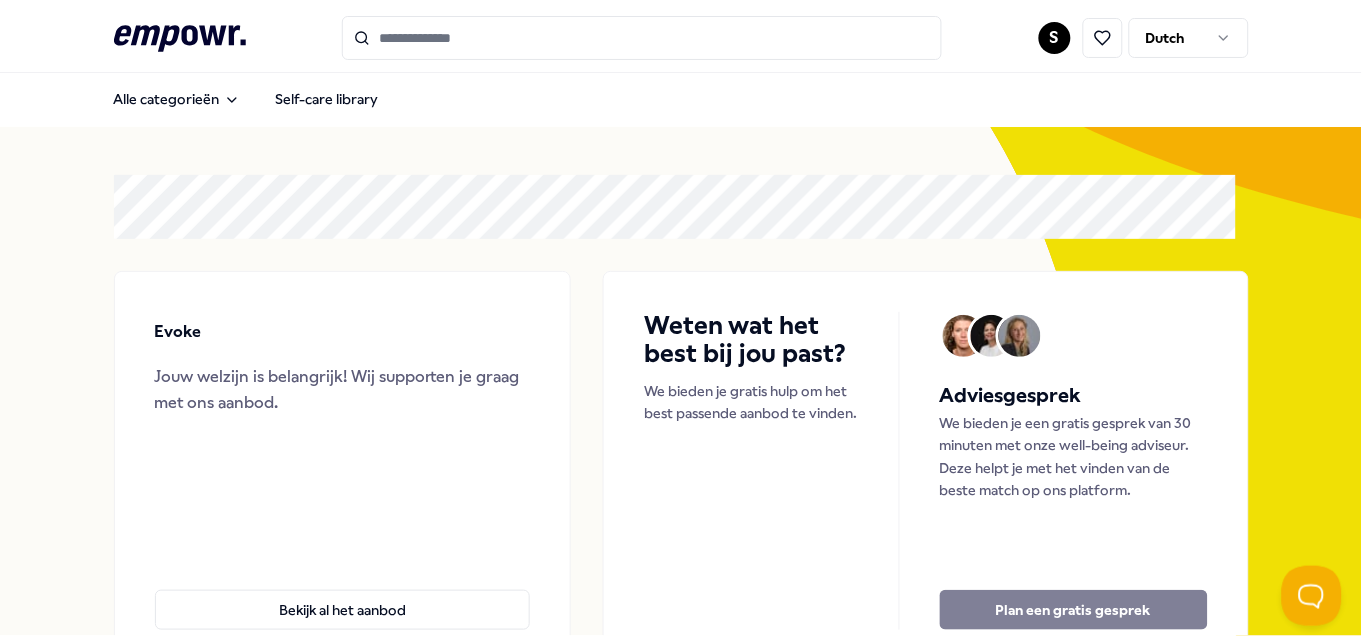 scroll, scrollTop: 0, scrollLeft: 0, axis: both 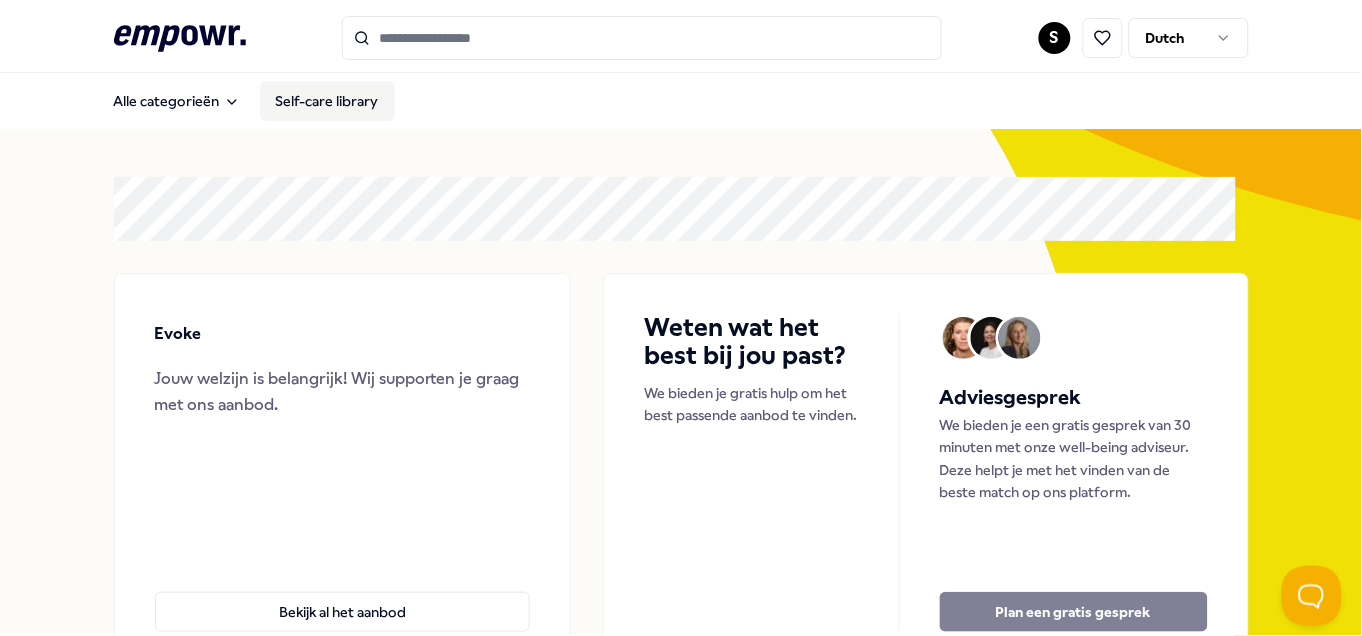 click on "Self-care library" at bounding box center (327, 101) 